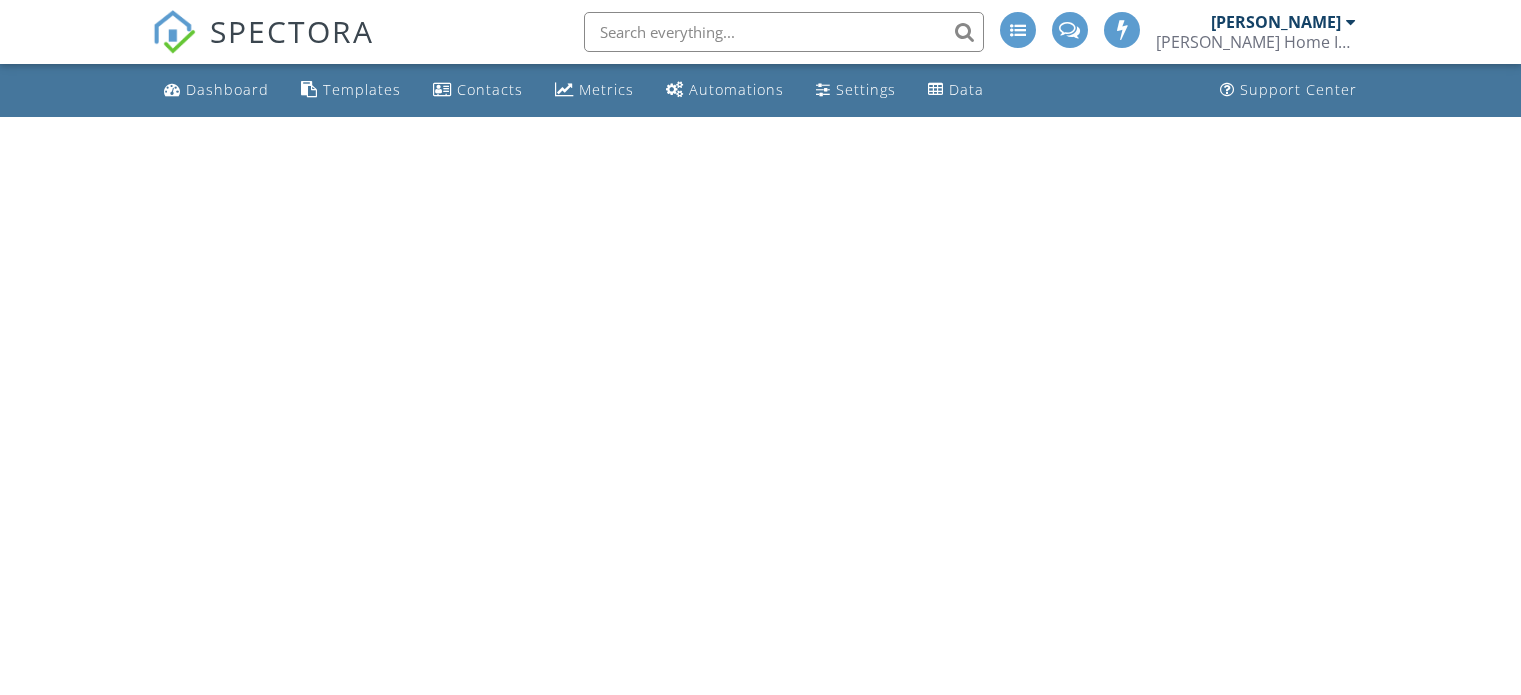 scroll, scrollTop: 0, scrollLeft: 0, axis: both 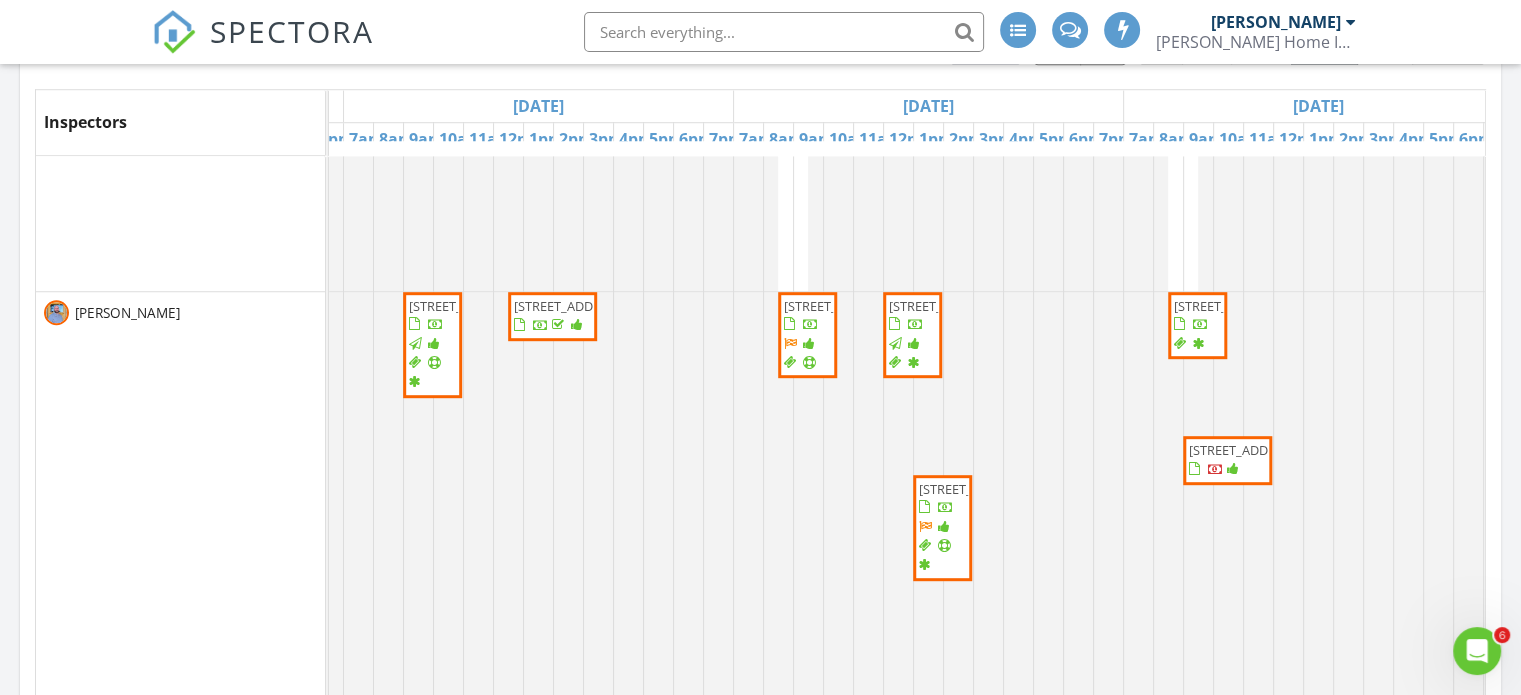 click on "[STREET_ADDRESS]" at bounding box center [840, 306] 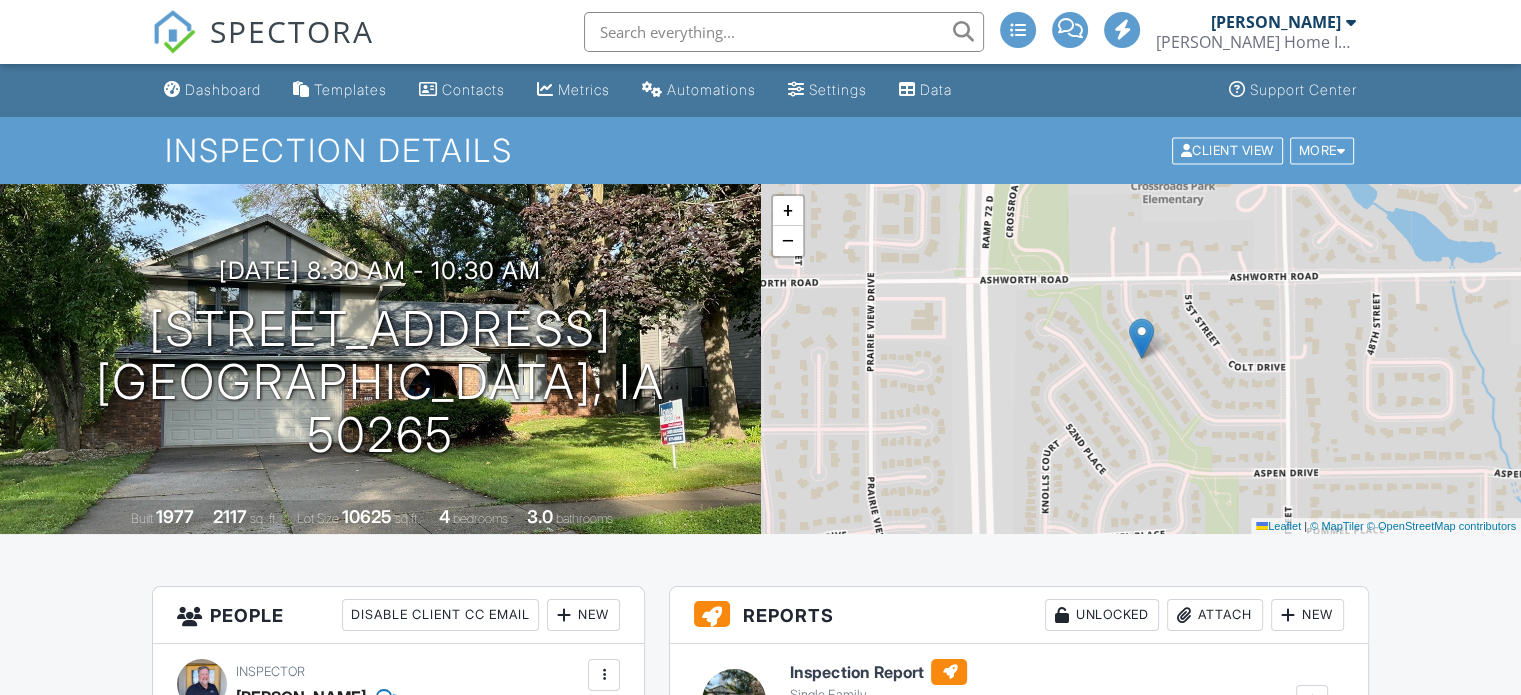 scroll, scrollTop: 0, scrollLeft: 0, axis: both 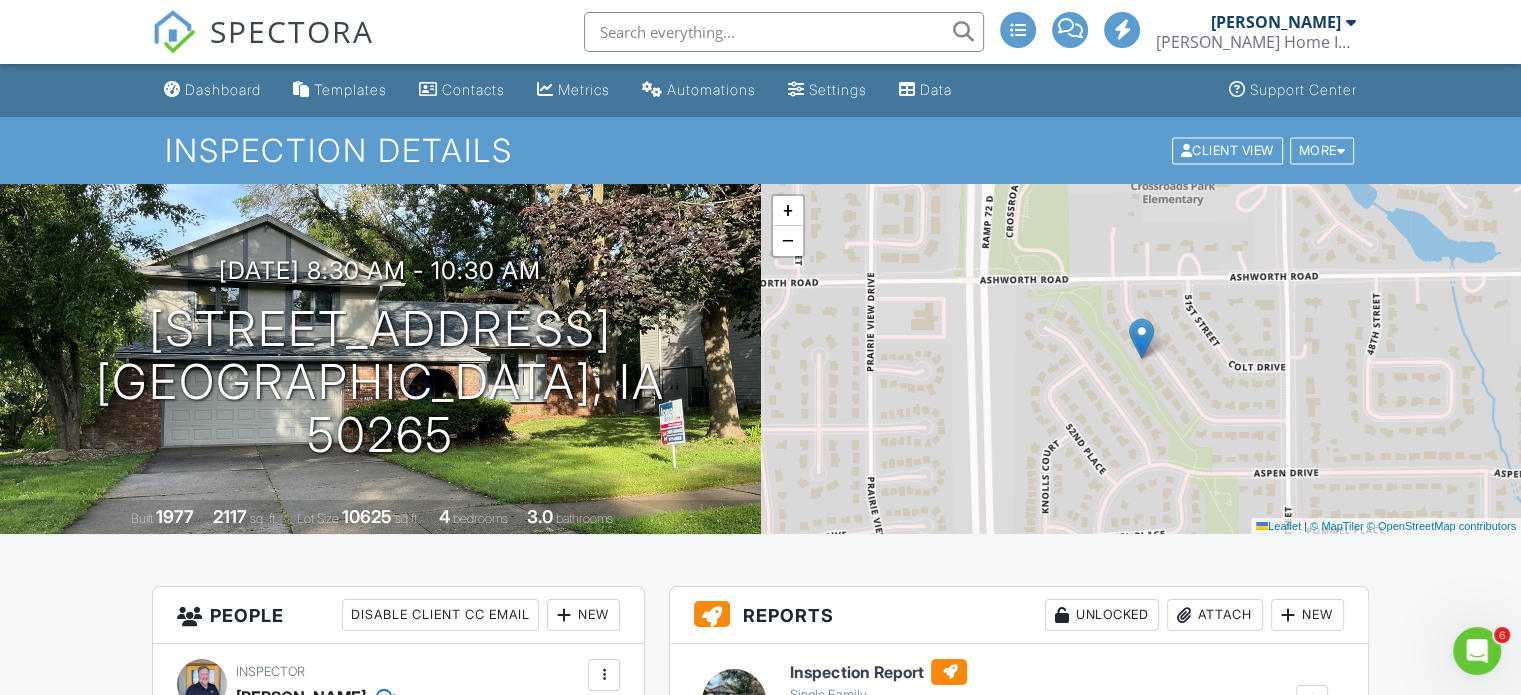 click on "Dashboard
Templates
Contacts
Metrics
Automations
Settings
Data
Support Center
Inspection Details
Client View
More
Property Details
Reschedule
Reorder / Copy
Share
Cancel
Delete
Print Order
Convert to V9
View Change Log
07/10/2025  8:30 am
- 10:30 am
904 52nd St
West Des Moines, IA 50265
Built
1977
2117
sq. ft.
Lot Size
10625
sq.ft.
4
bedrooms
3.0
bathrooms
+ −  Leaflet   |   © MapTiler   © OpenStreetMap contributors
All emails and texts are disabled for this inspection!
Turn on emails and texts
Reports
Unlocked
Attach
New
Inspection Report
Single Family
Fred Koke
Edit
View
Quick Publish" at bounding box center (760, 3054) 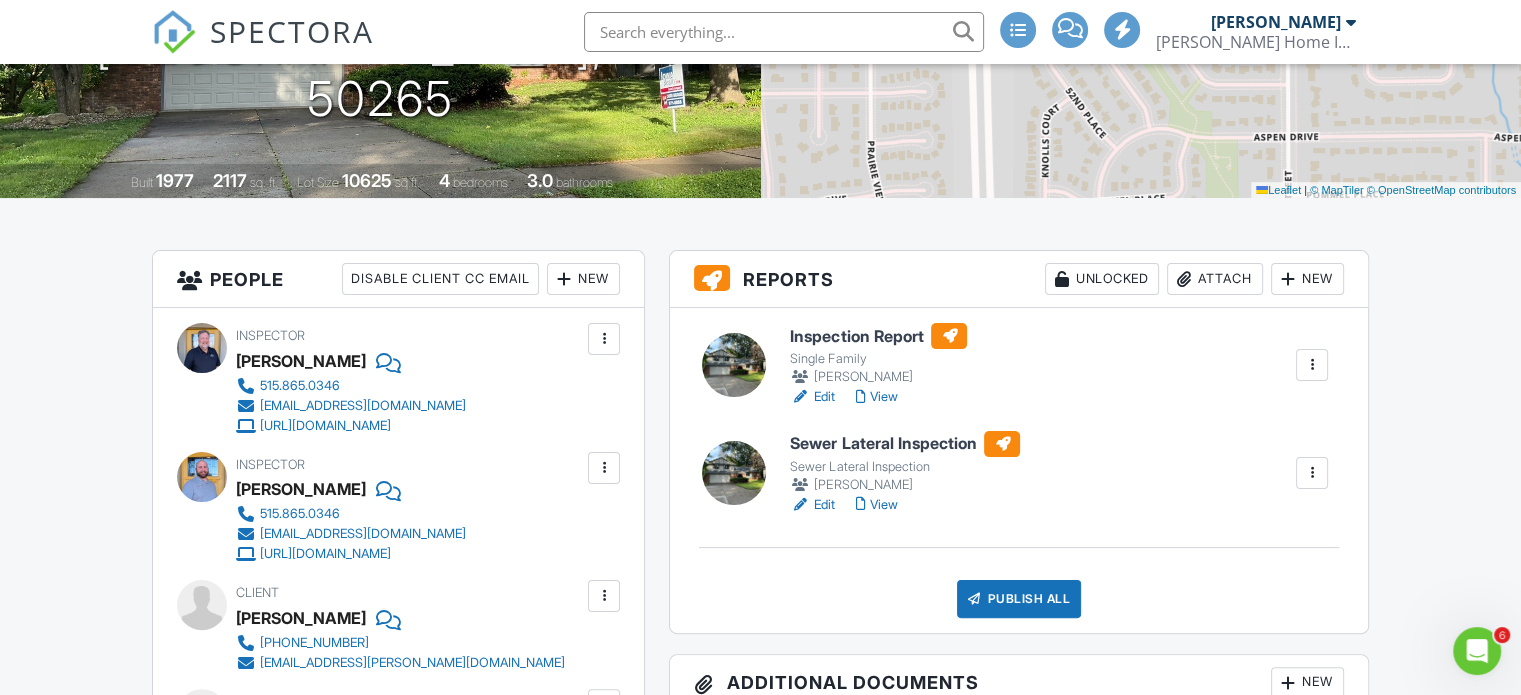 scroll, scrollTop: 342, scrollLeft: 0, axis: vertical 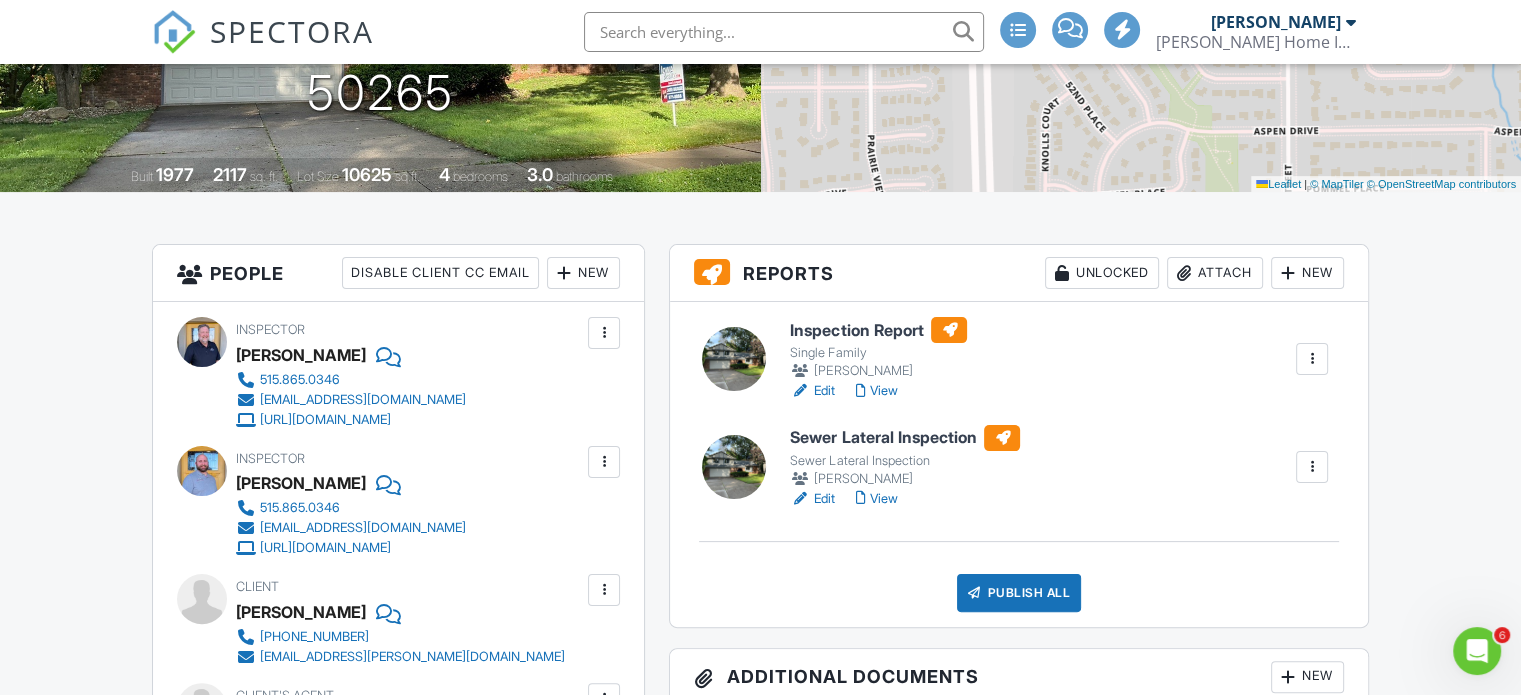 click on "View" at bounding box center (876, 499) 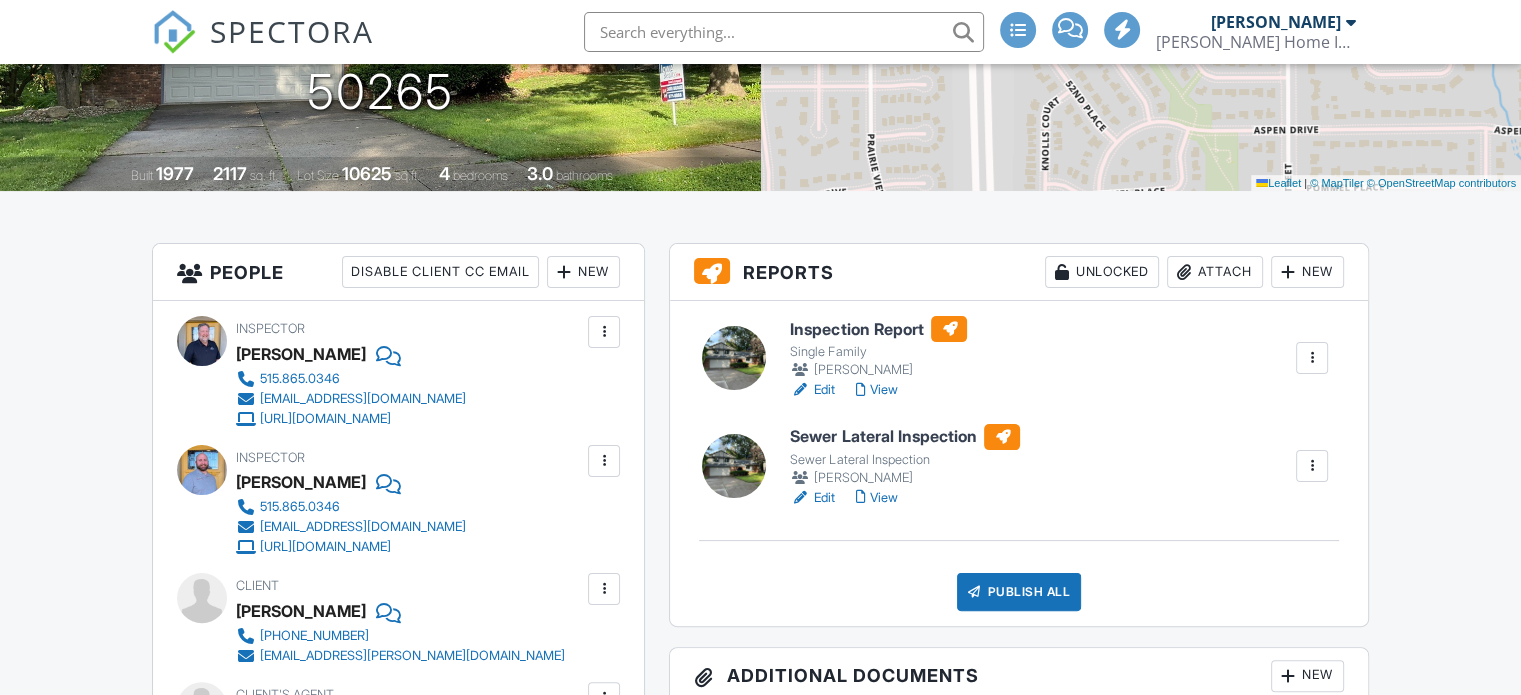 scroll, scrollTop: 343, scrollLeft: 0, axis: vertical 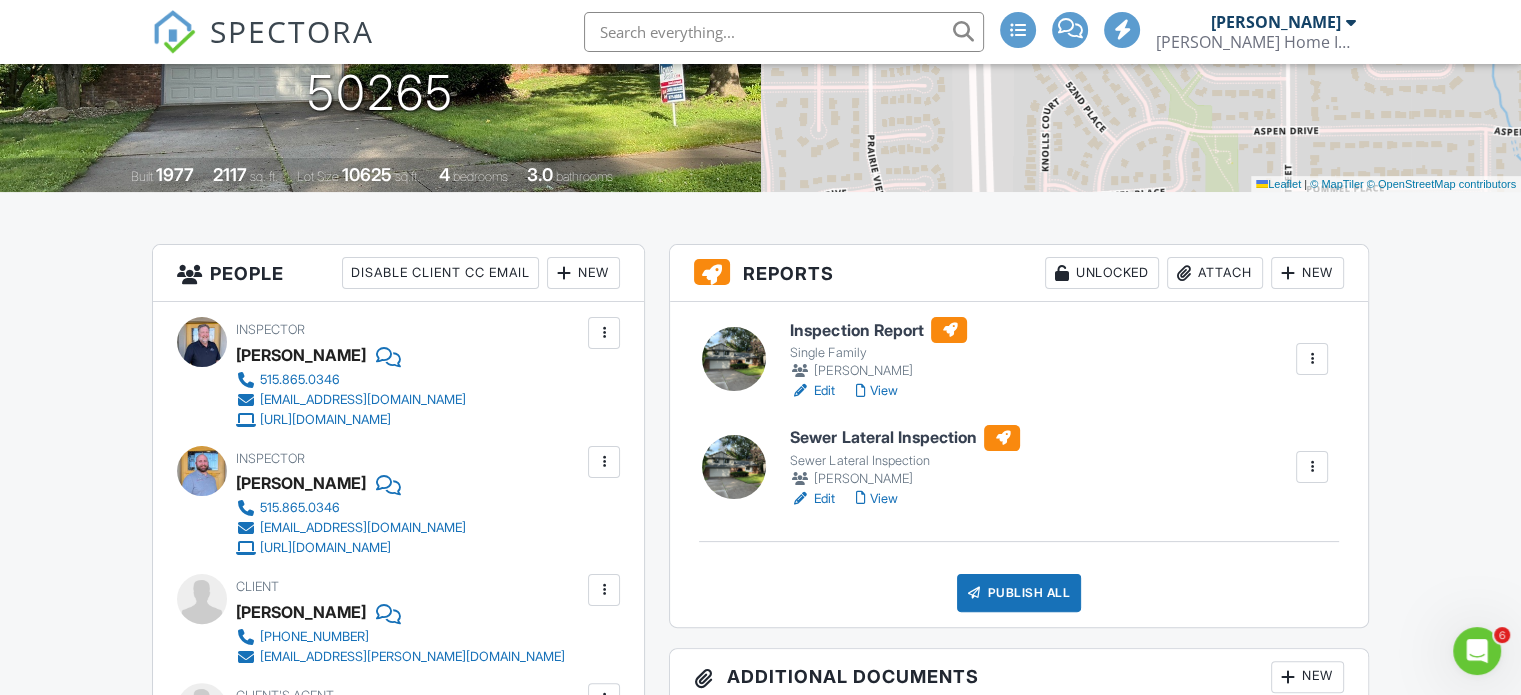 click on "Edit" at bounding box center [812, 499] 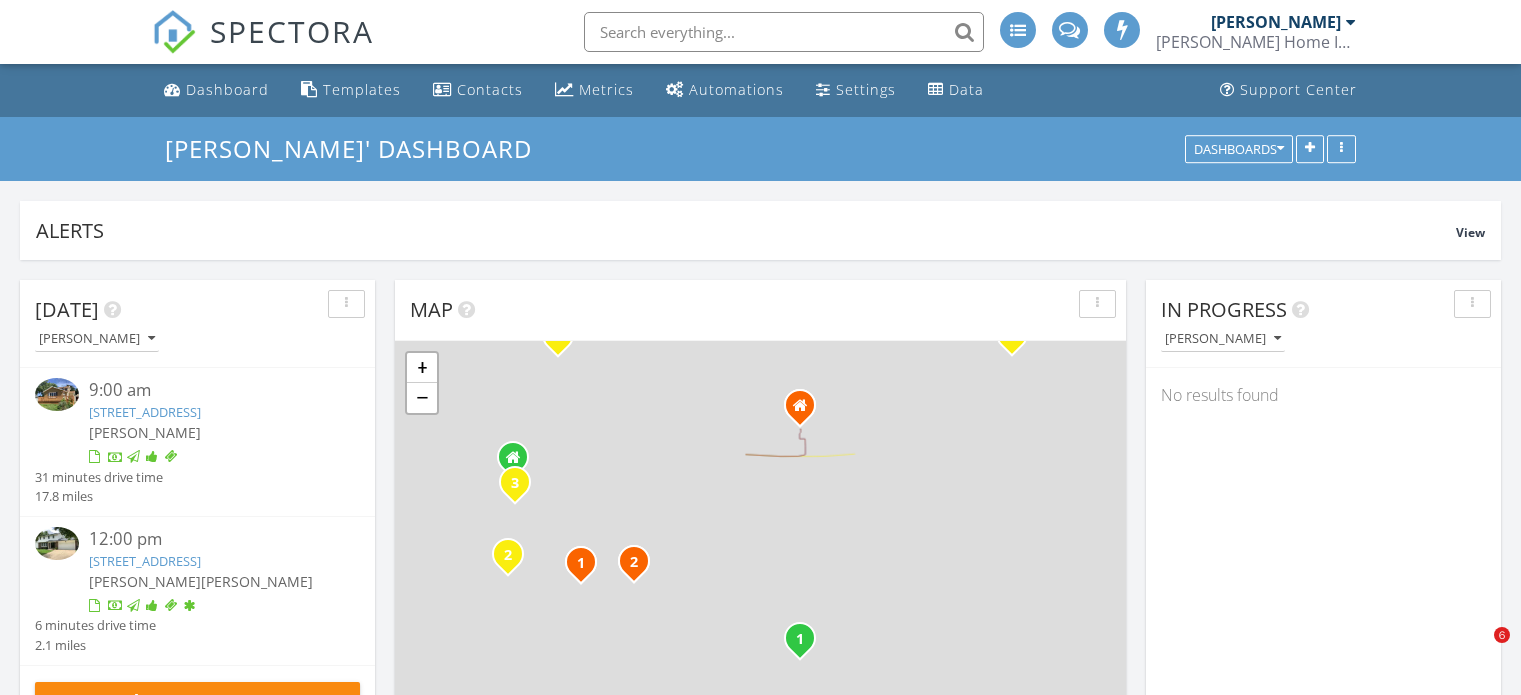 scroll, scrollTop: 0, scrollLeft: 0, axis: both 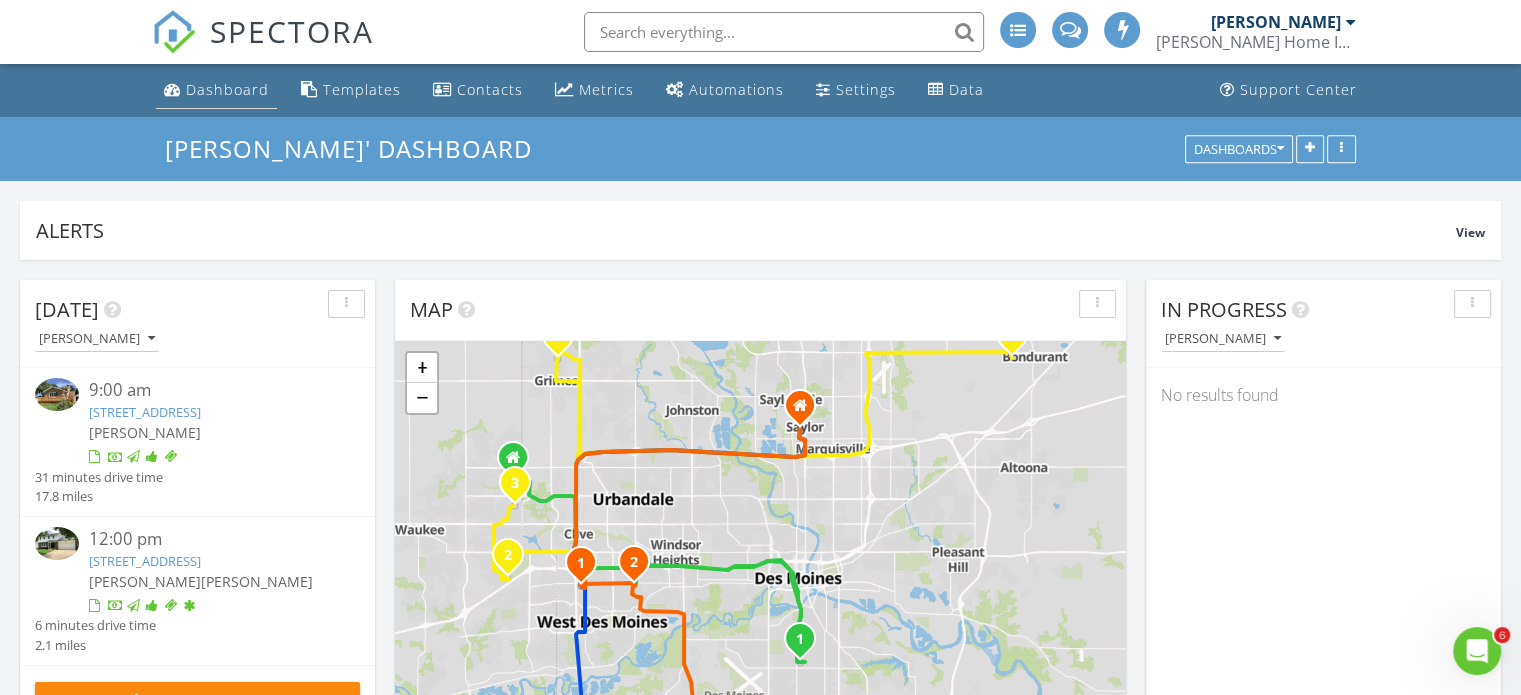 click on "Dashboard" at bounding box center (227, 89) 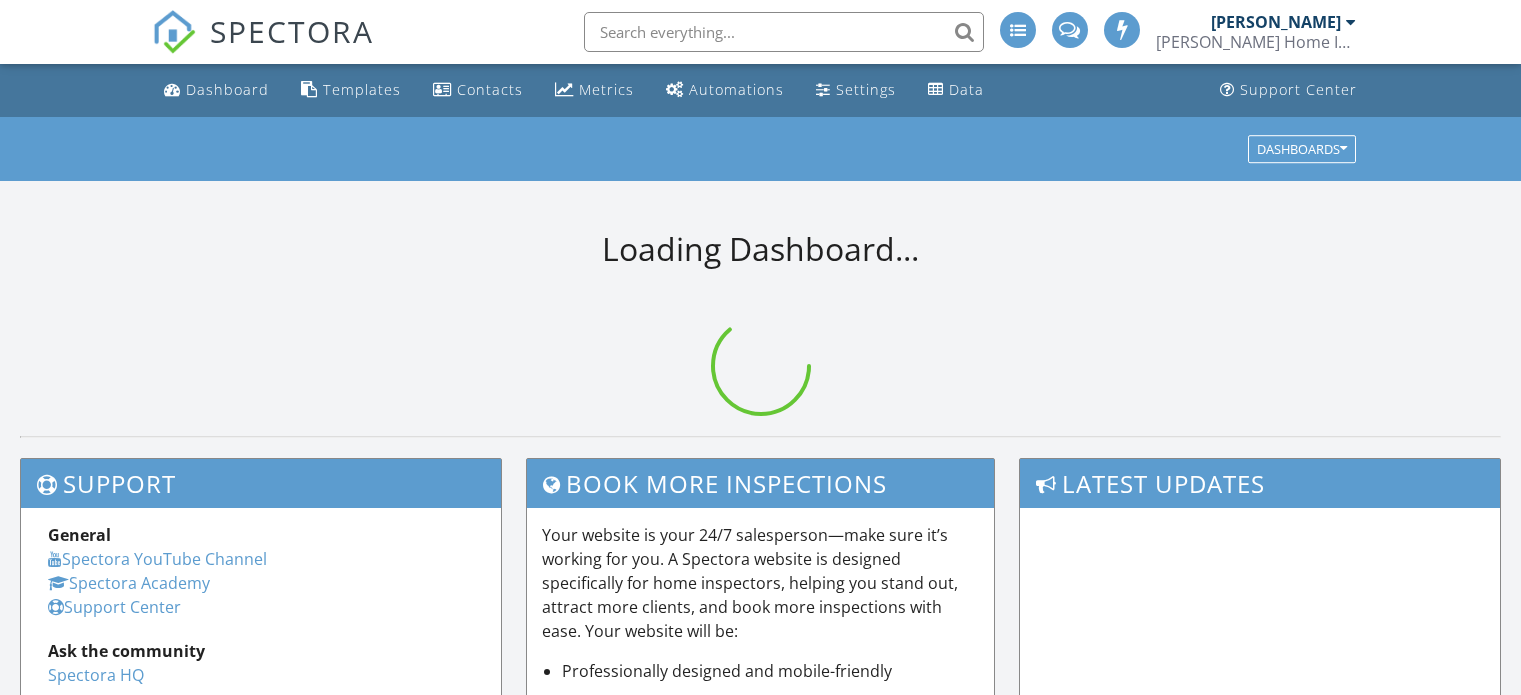 scroll, scrollTop: 0, scrollLeft: 0, axis: both 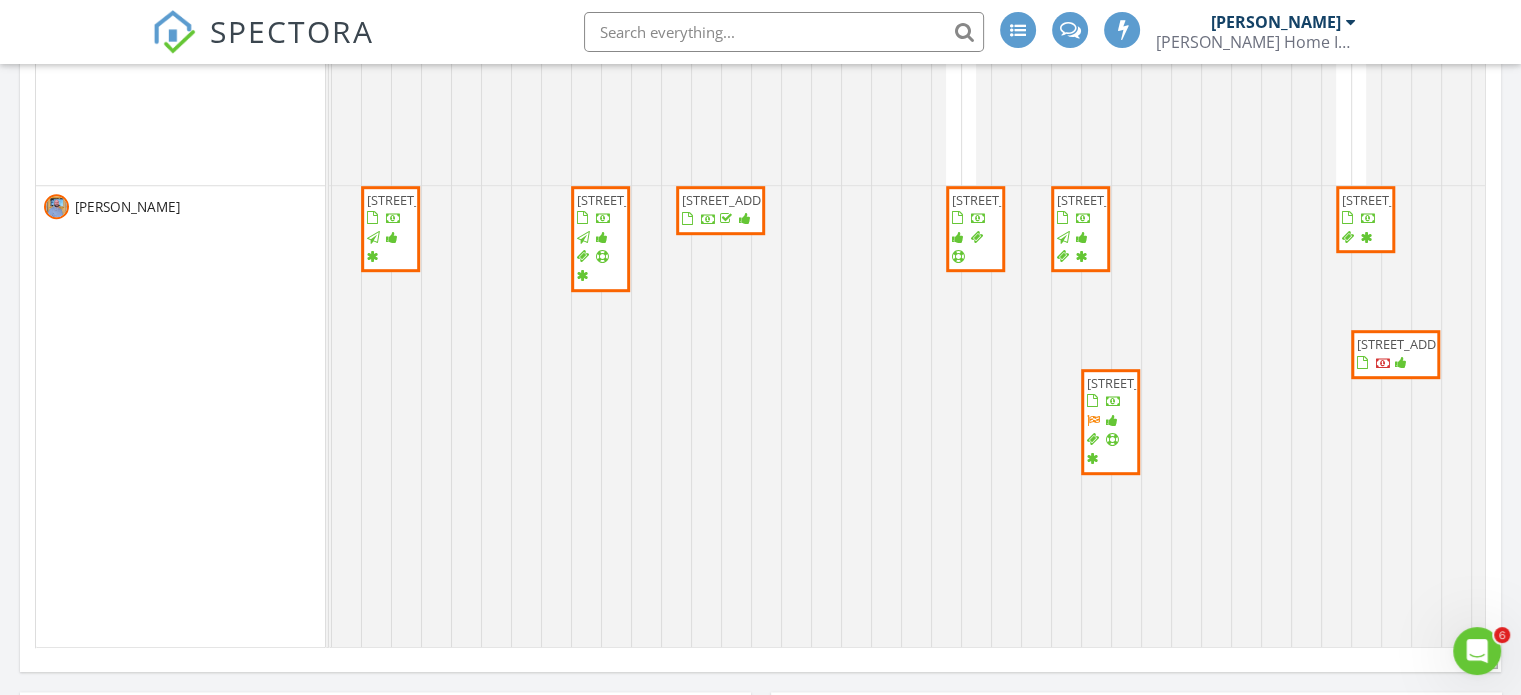 click on "1018 Willow Vly Dr, Norwalk 50211" at bounding box center (1143, 383) 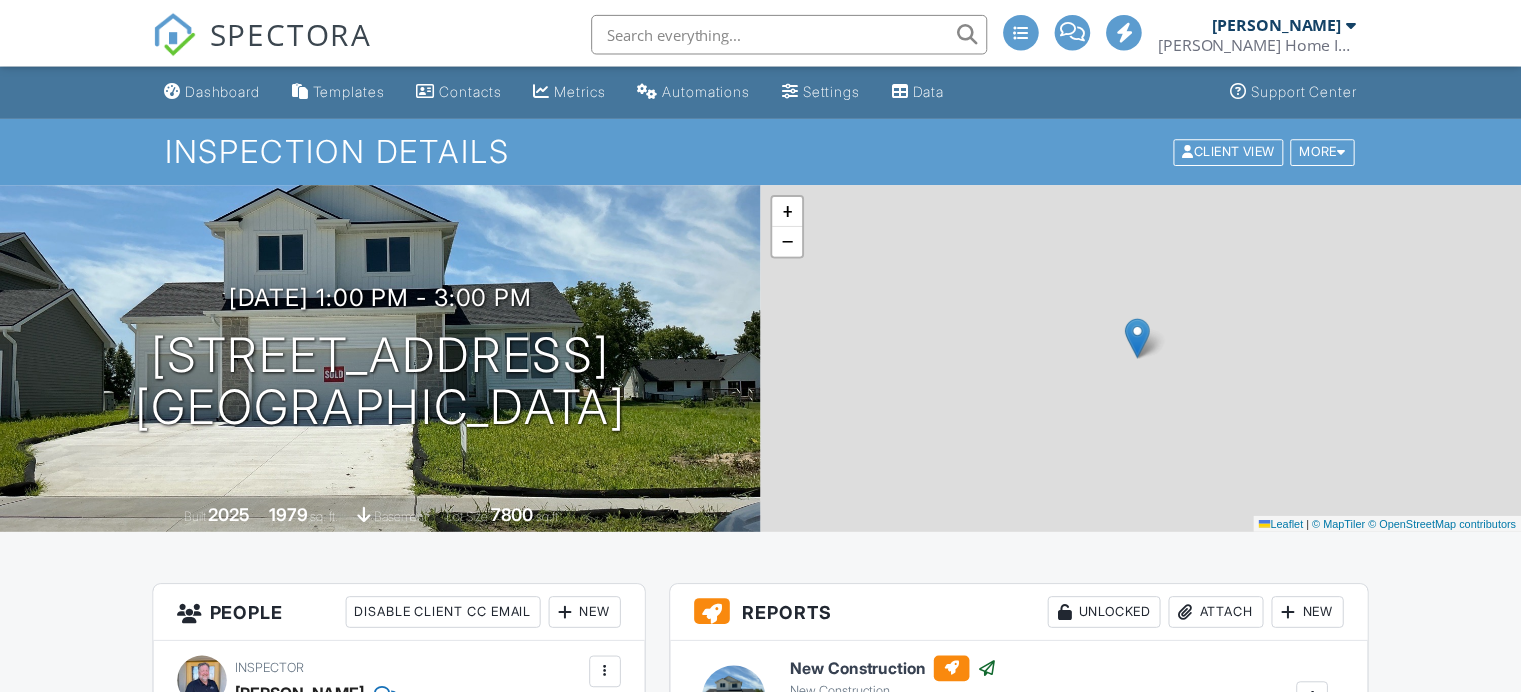 scroll, scrollTop: 0, scrollLeft: 0, axis: both 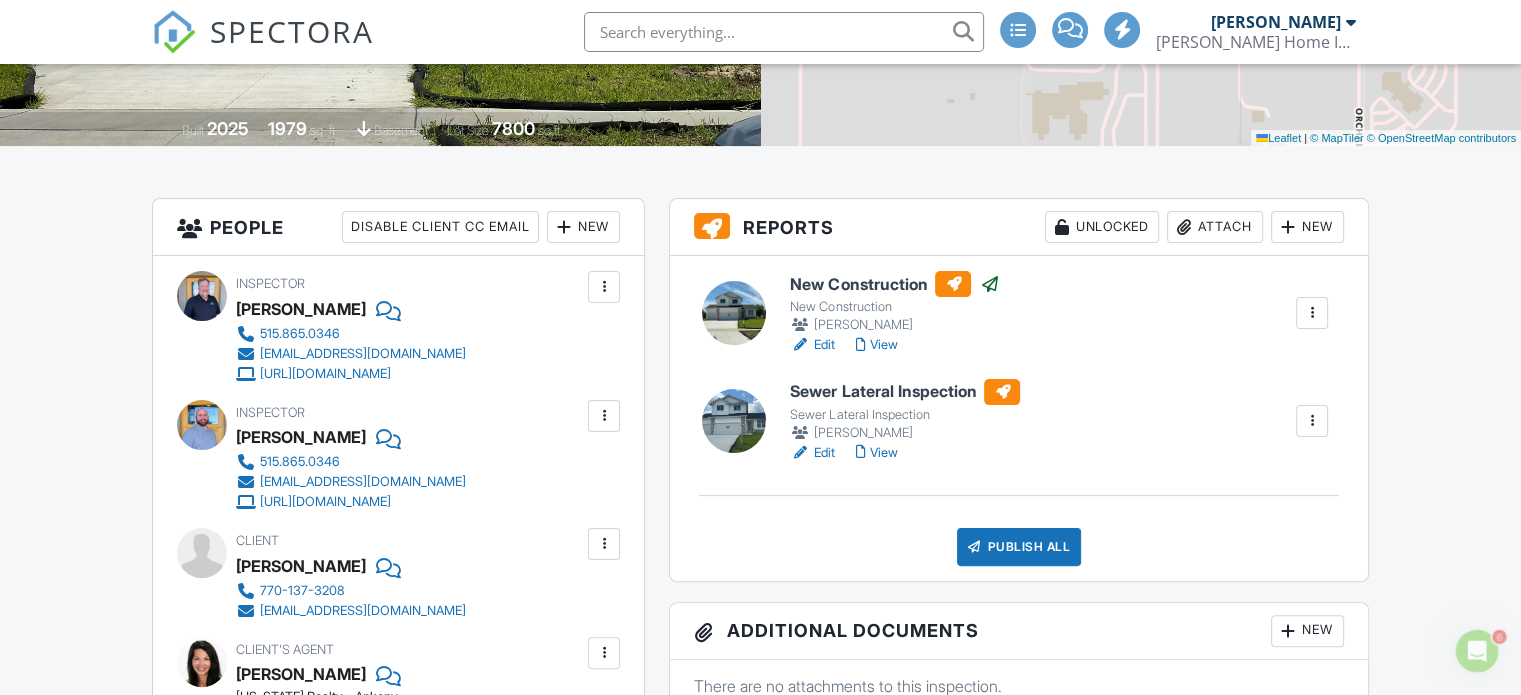 click on "View" at bounding box center (876, 453) 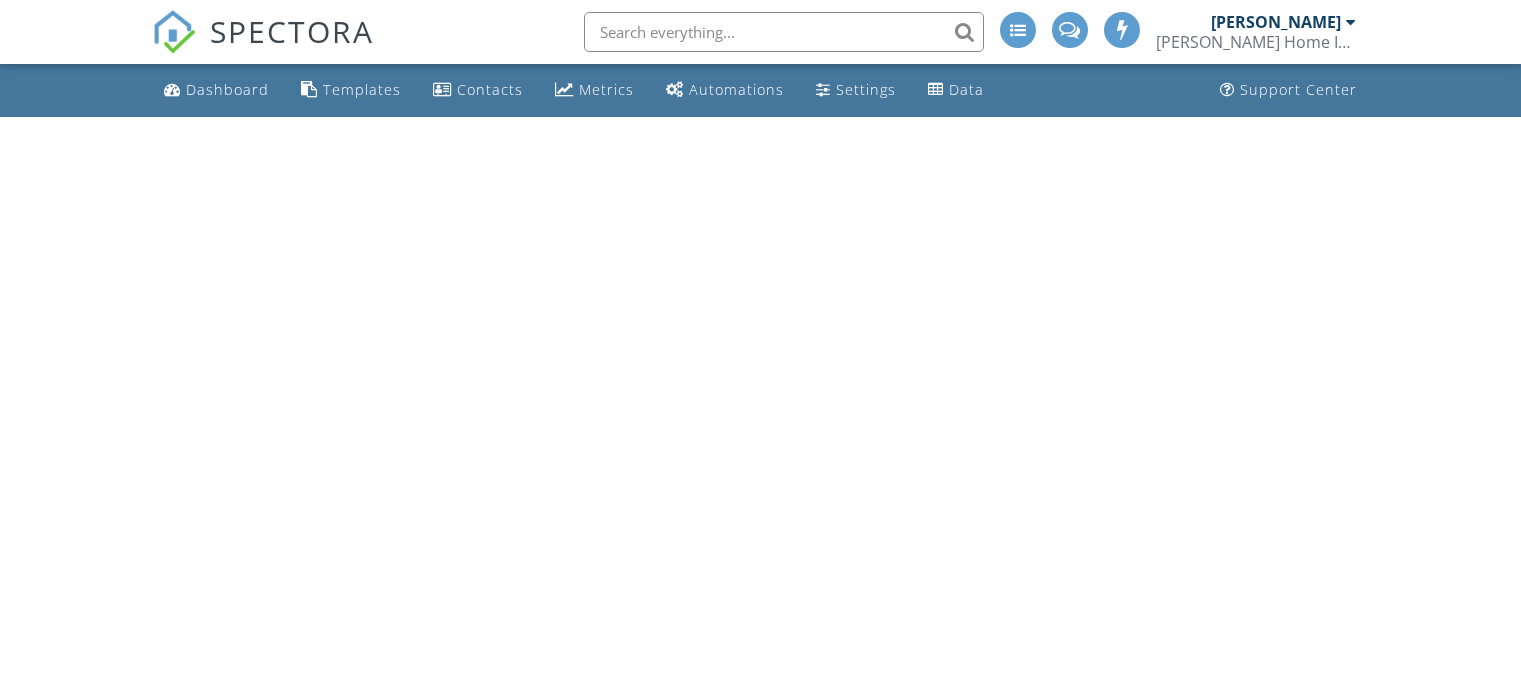 scroll, scrollTop: 0, scrollLeft: 0, axis: both 